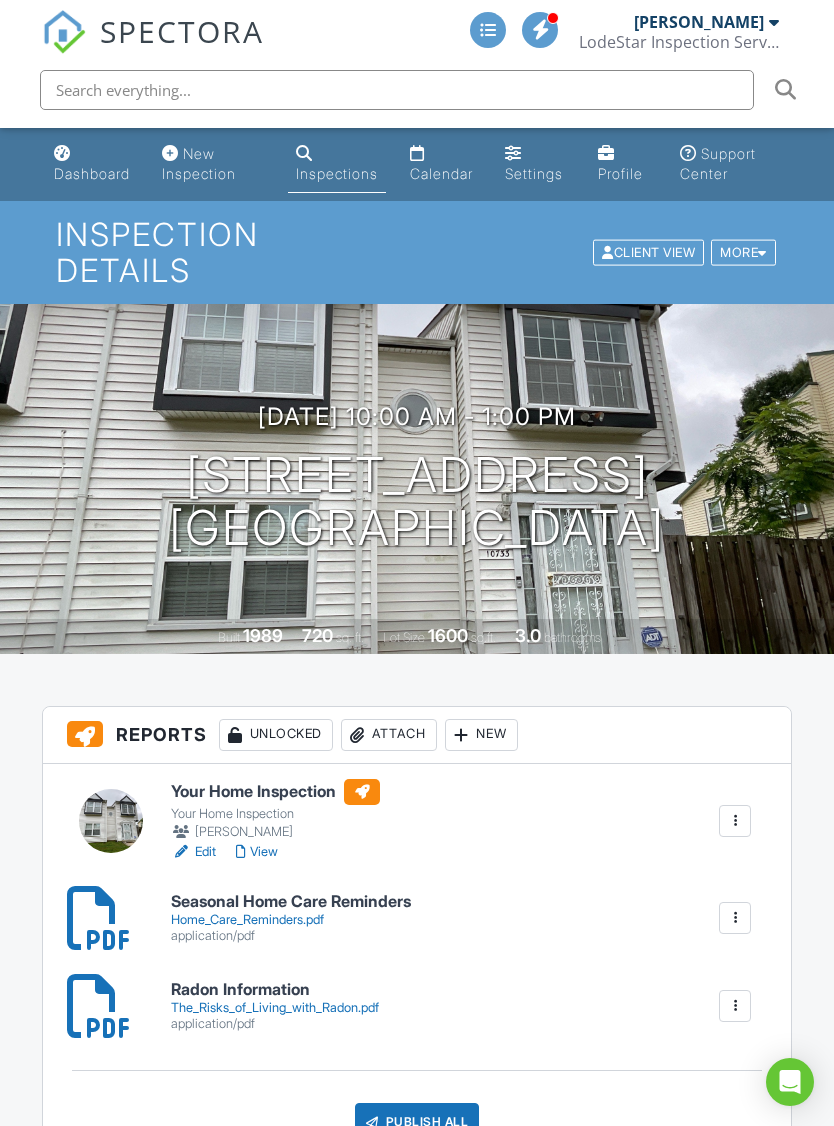 scroll, scrollTop: 0, scrollLeft: 0, axis: both 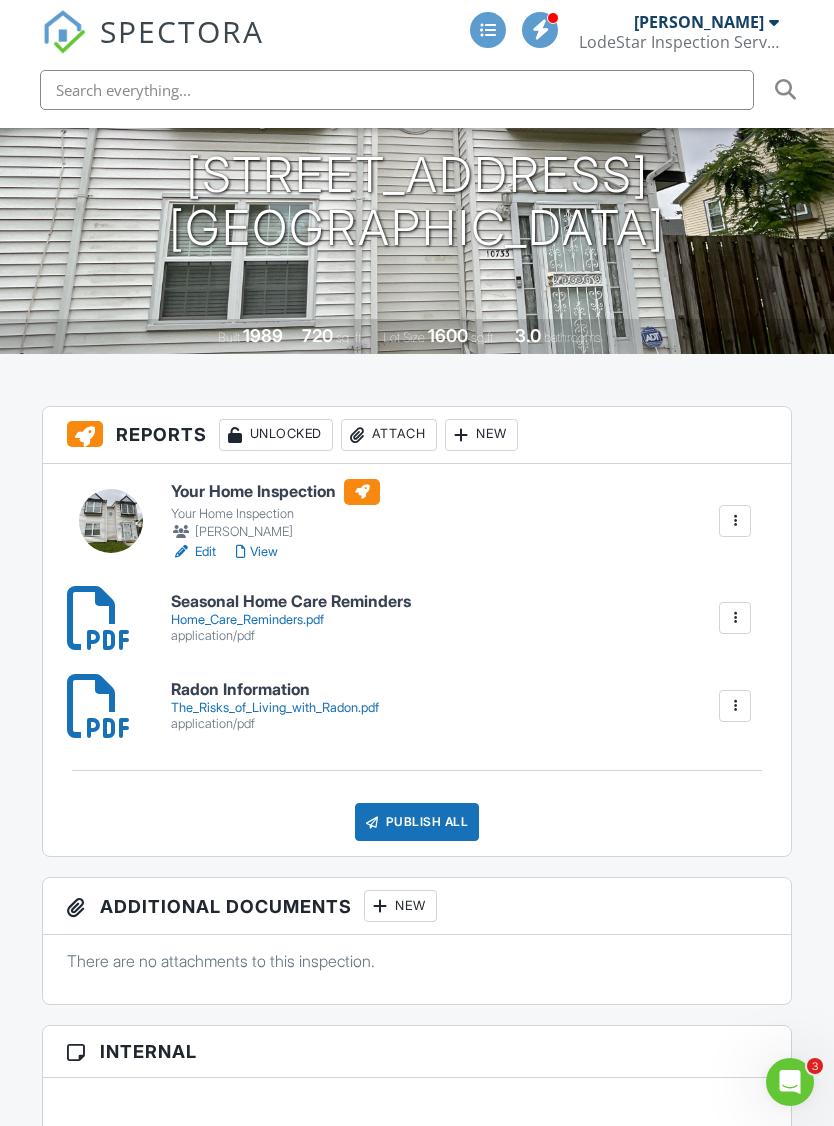 click on "View" at bounding box center [257, 552] 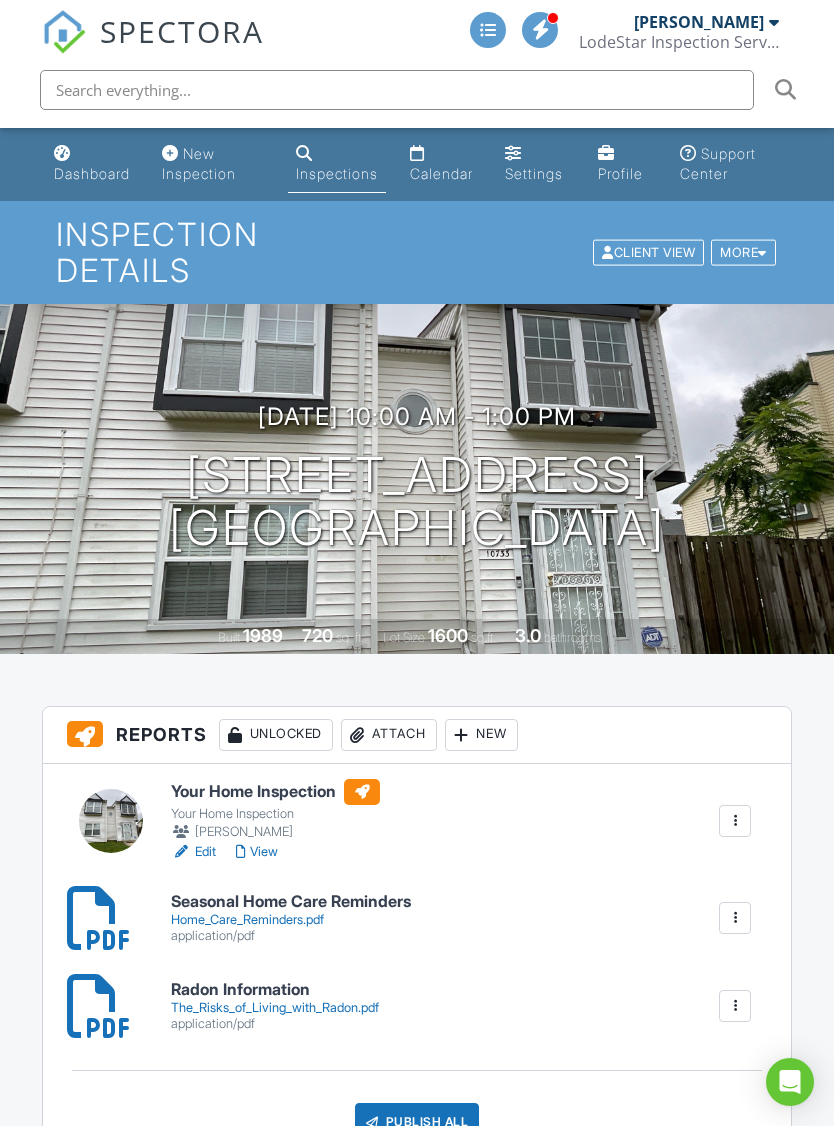 scroll, scrollTop: 0, scrollLeft: 0, axis: both 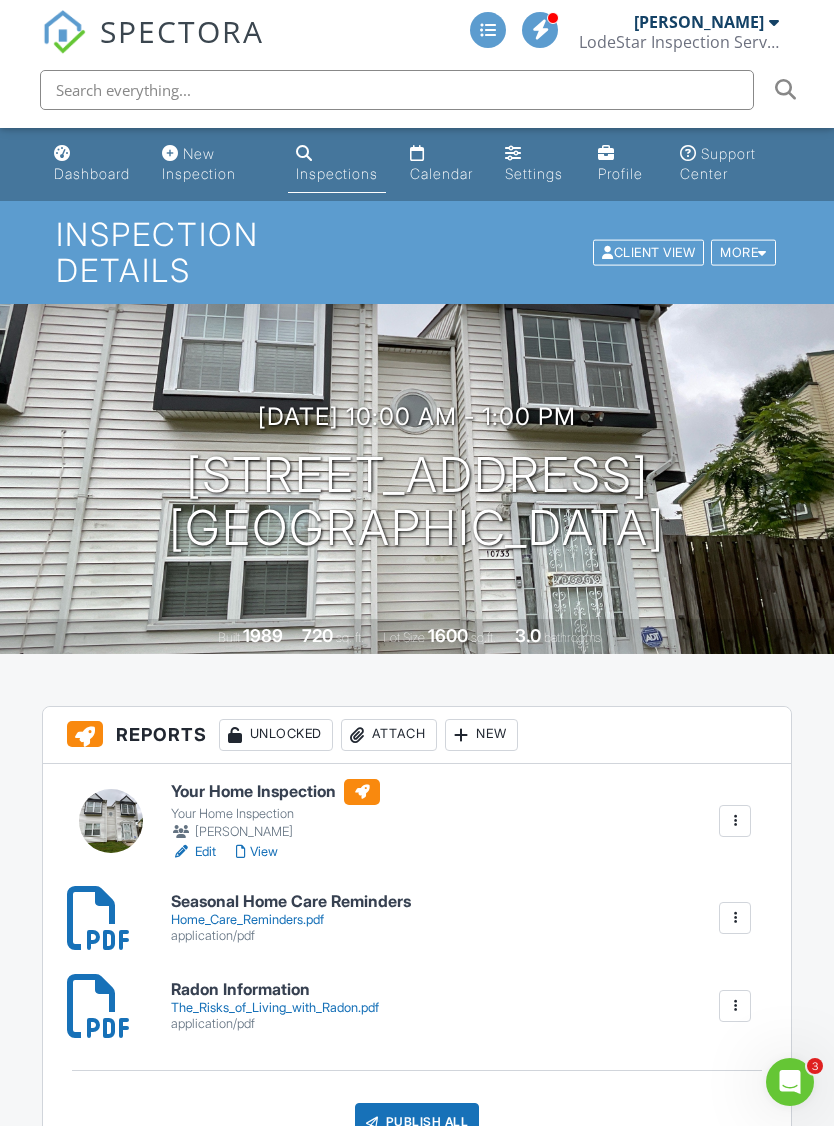 click on "View" at bounding box center [257, 852] 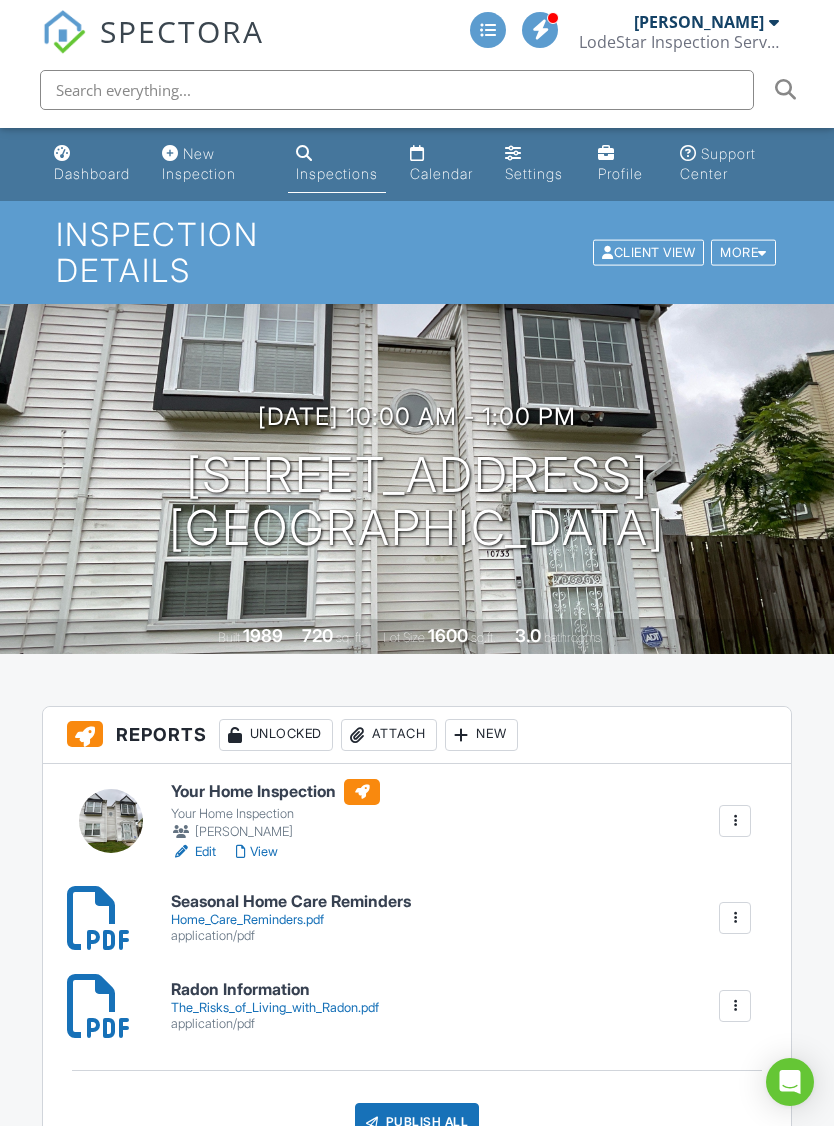 scroll, scrollTop: 0, scrollLeft: 0, axis: both 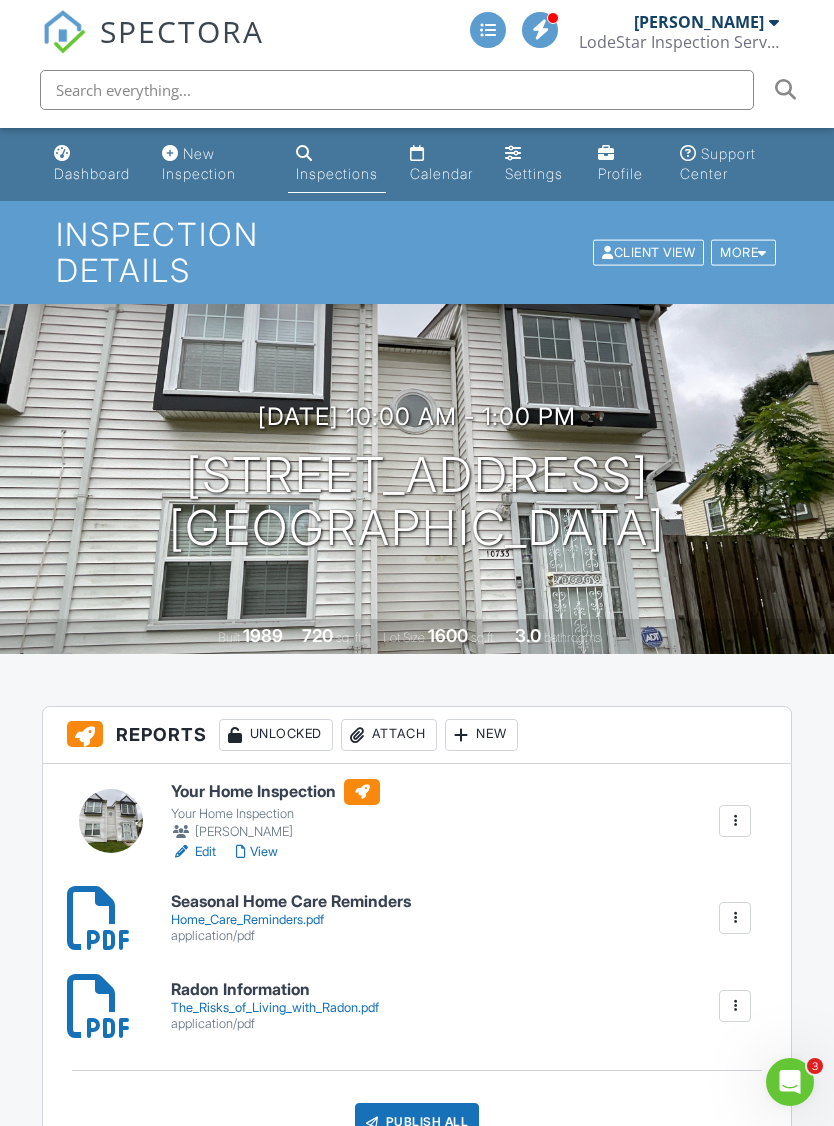 click on "View" at bounding box center [257, 852] 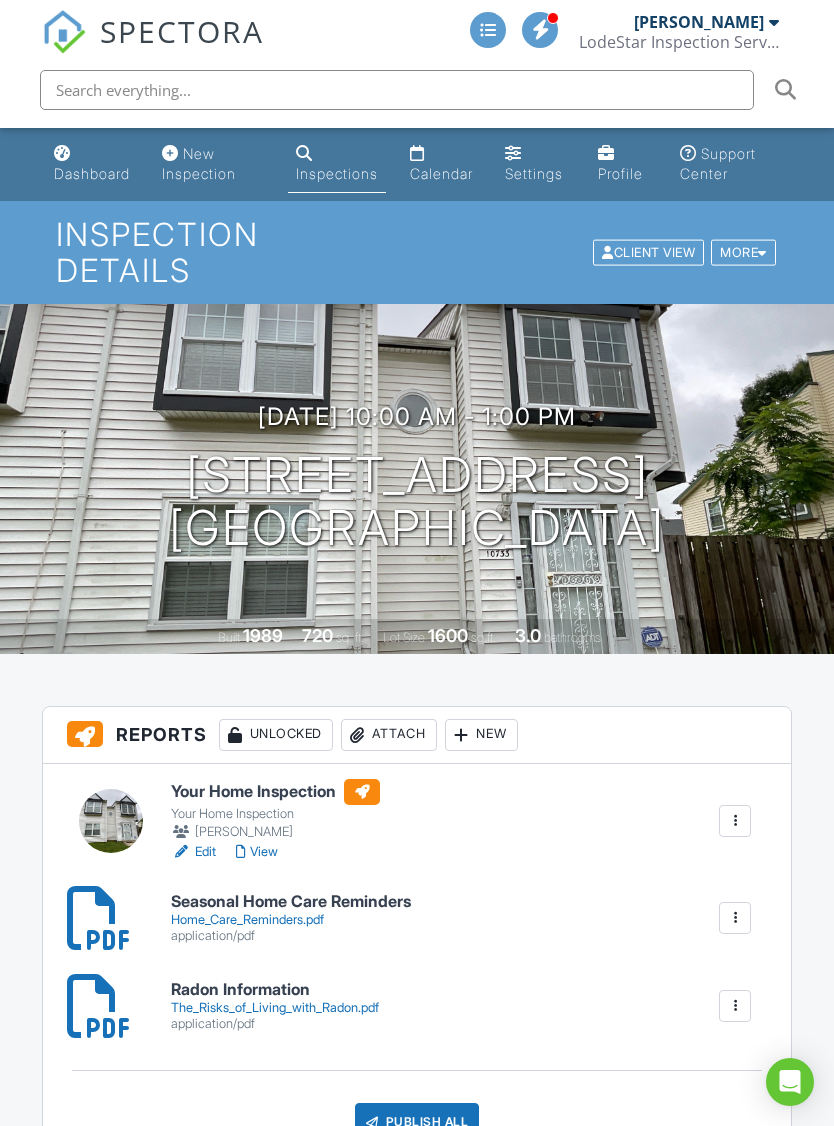 scroll, scrollTop: 0, scrollLeft: 0, axis: both 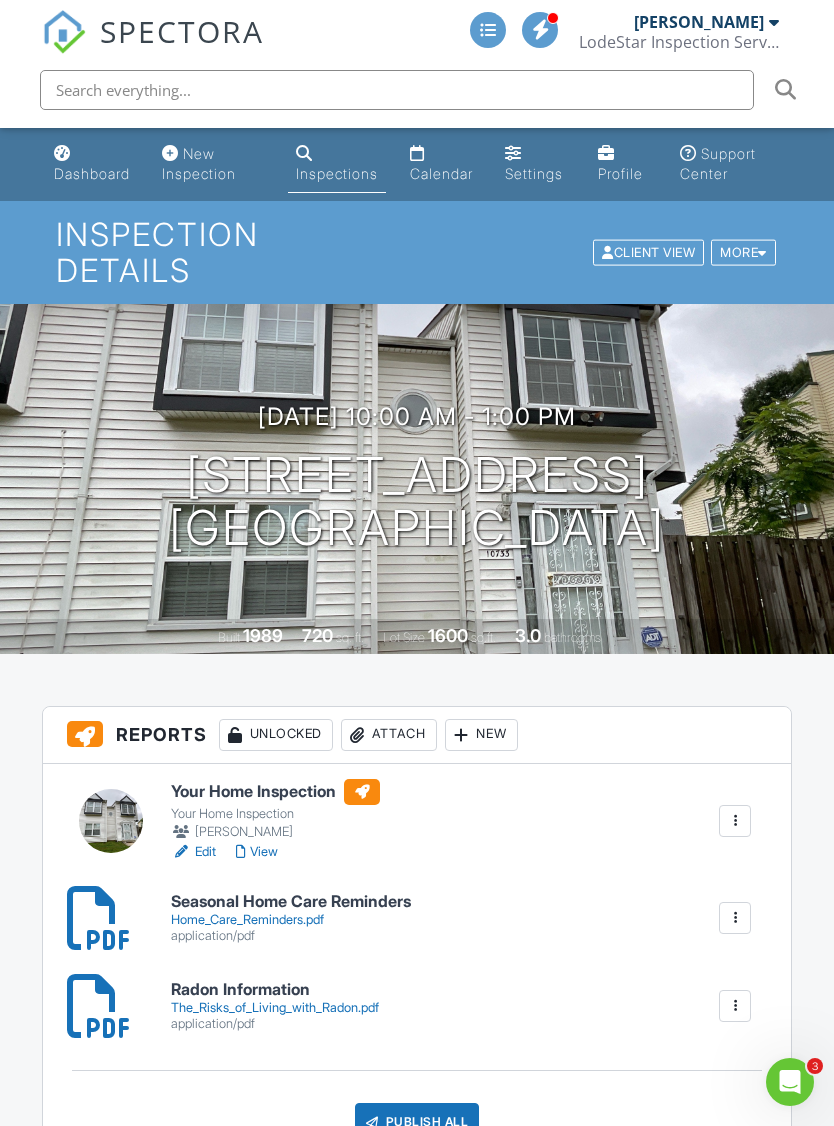 click on "Publish All" at bounding box center [417, 1122] 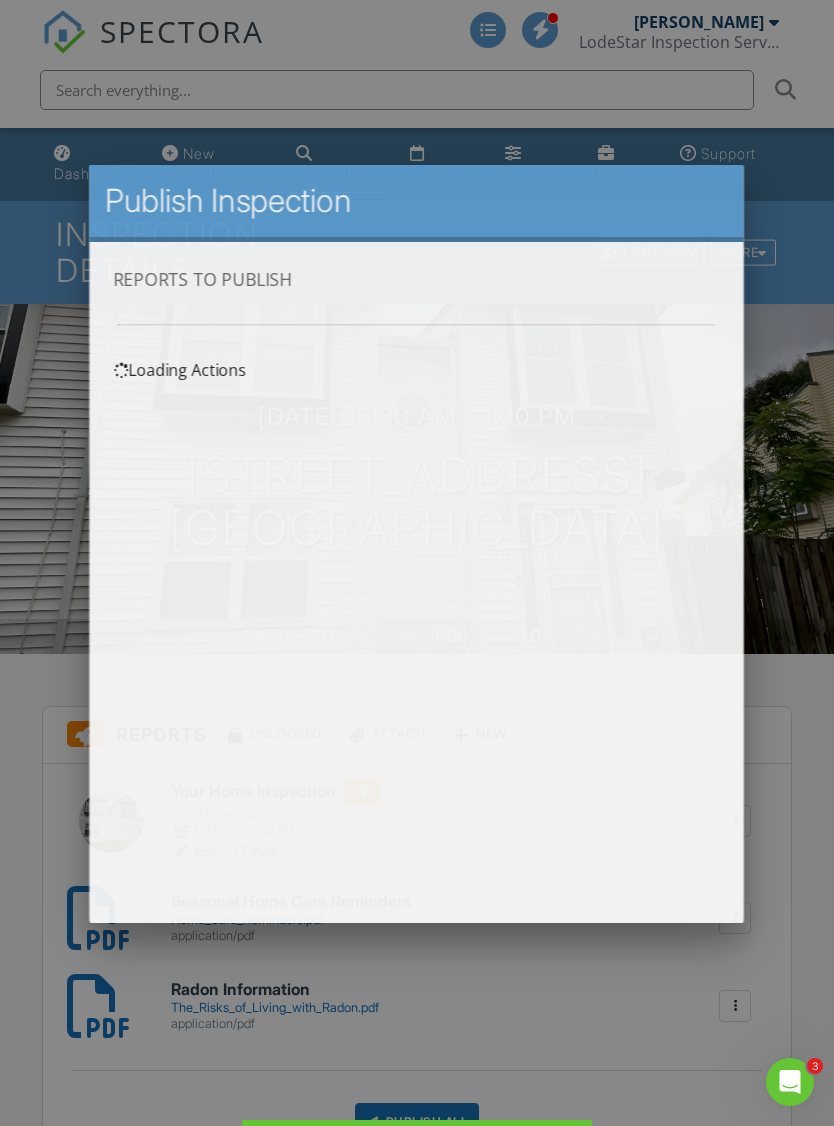 scroll, scrollTop: 0, scrollLeft: 0, axis: both 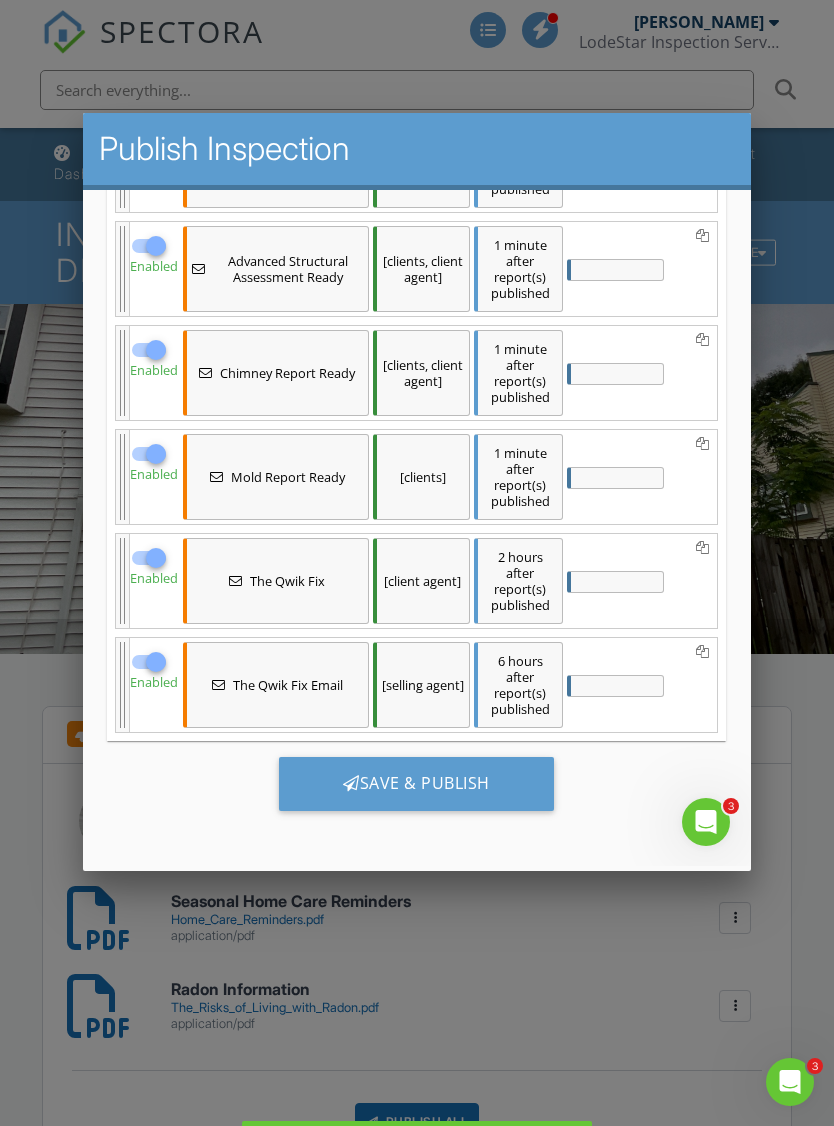 click on "Save & Publish" at bounding box center [416, 783] 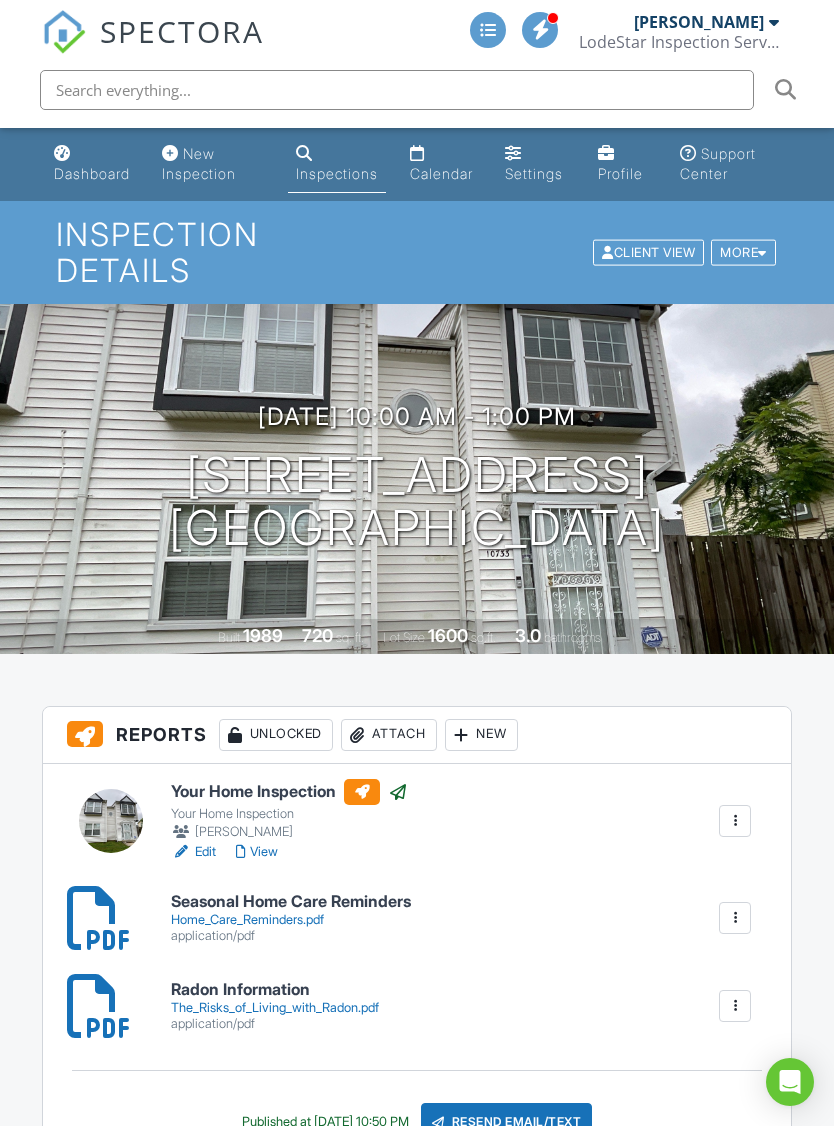 scroll, scrollTop: 0, scrollLeft: 0, axis: both 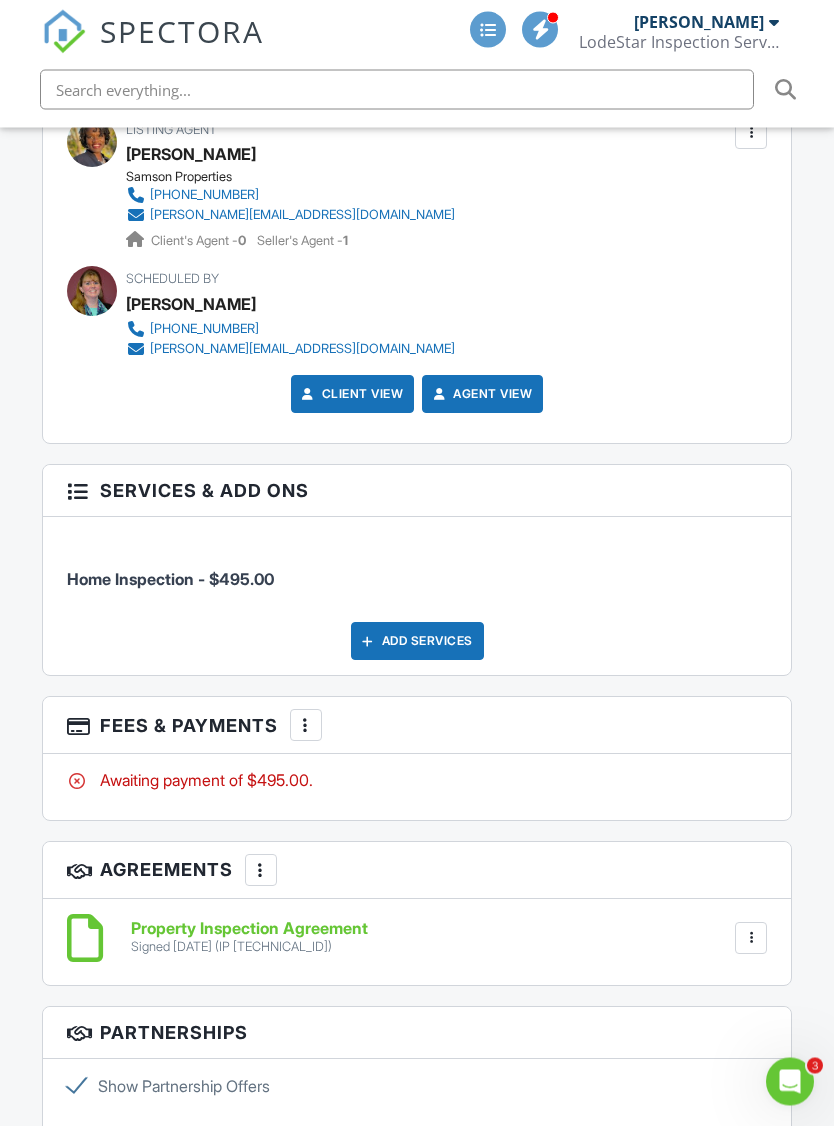 click on "Awaiting payment of $495.00." at bounding box center (417, 781) 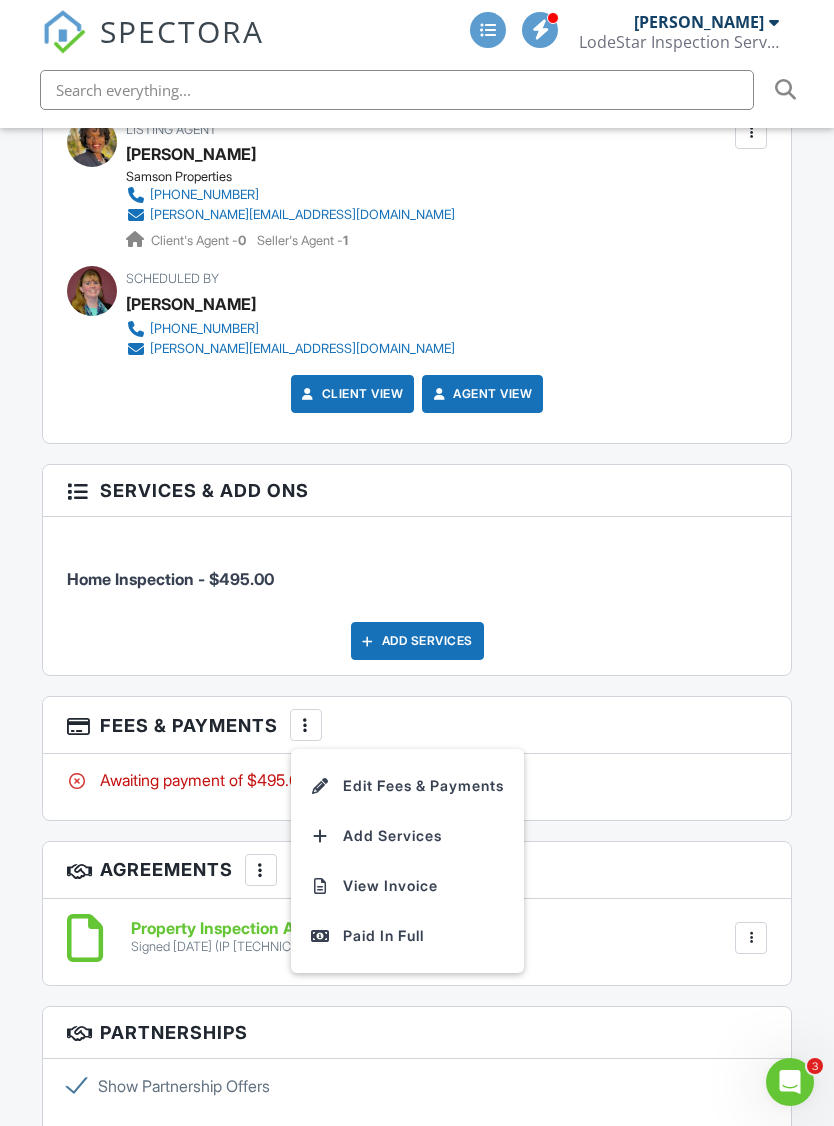 click on "Edit Fees & Payments" at bounding box center [407, 786] 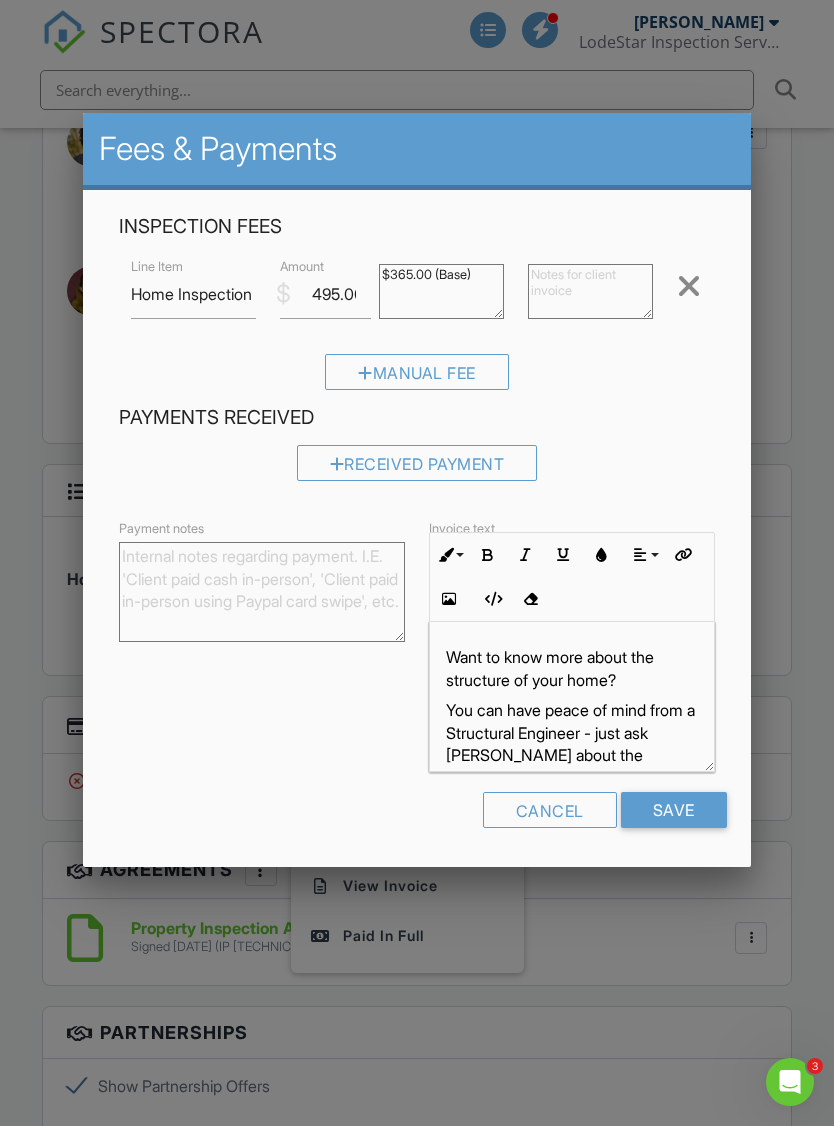 click on "Received Payment" at bounding box center [417, 463] 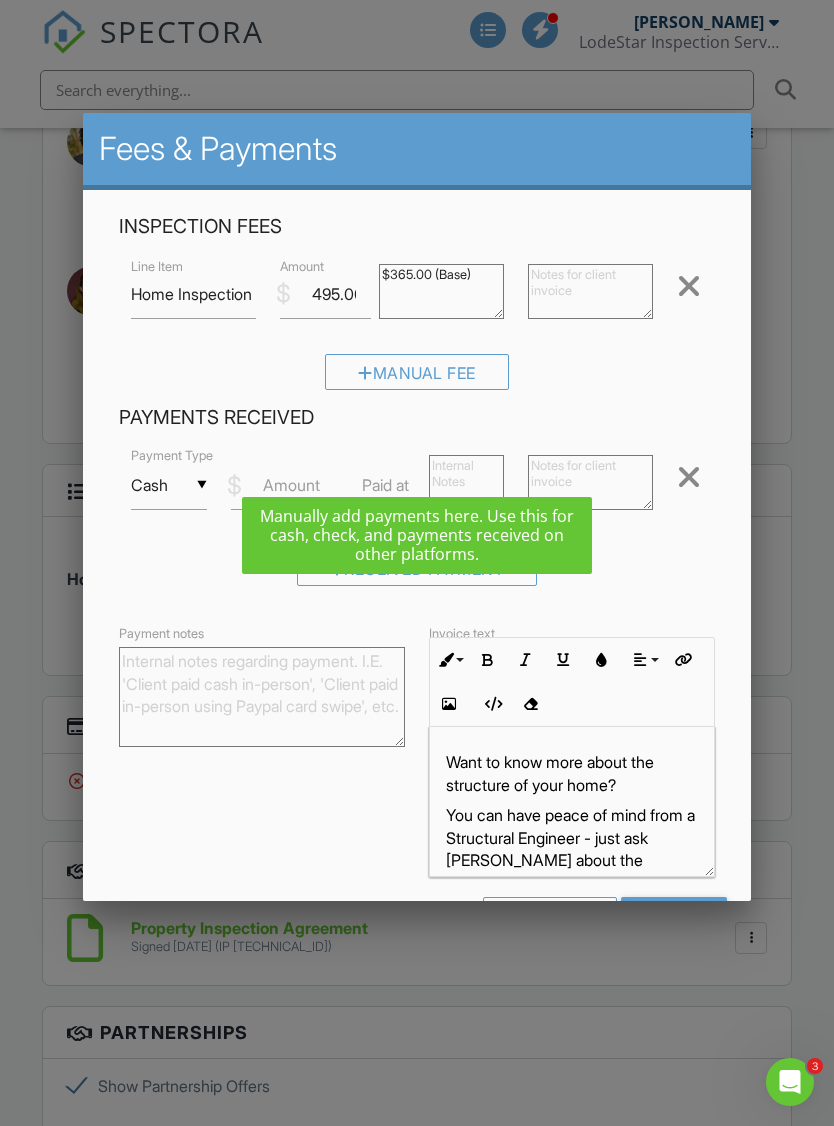 click on "Cash" at bounding box center [168, 485] 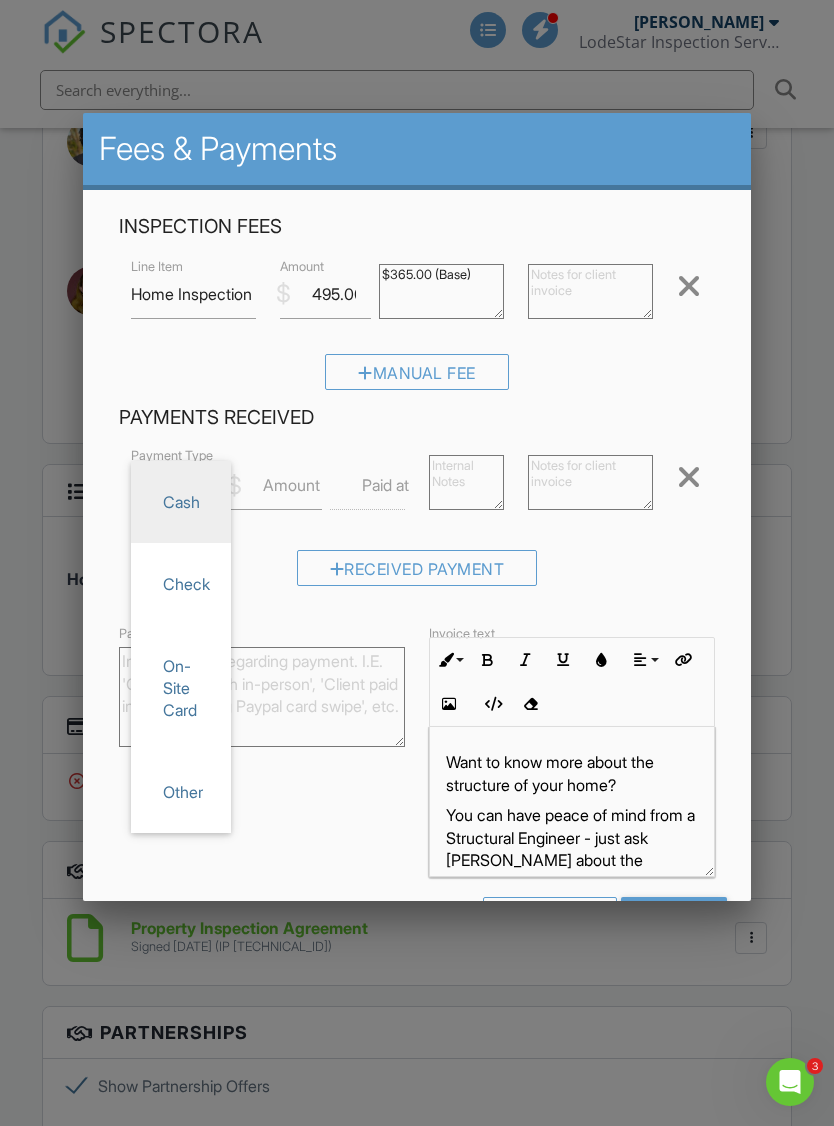 click on "Check" at bounding box center [181, 584] 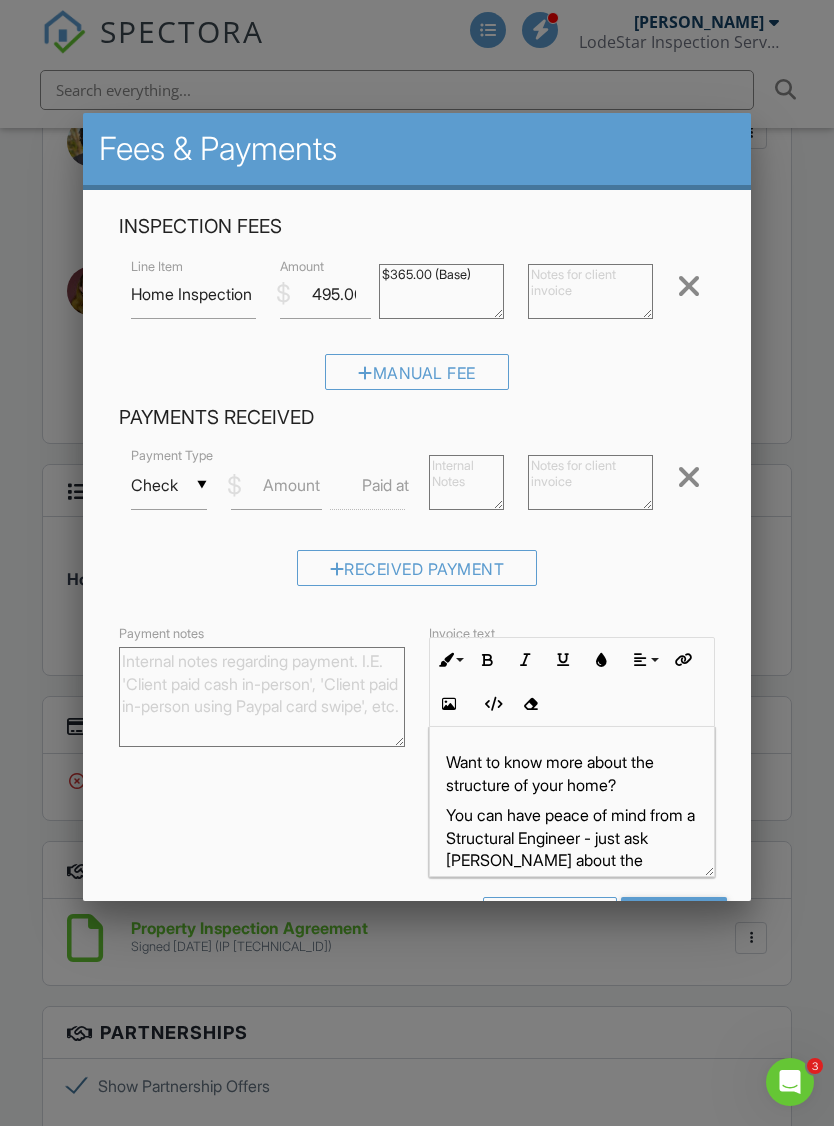 click on "Save" at bounding box center [674, 915] 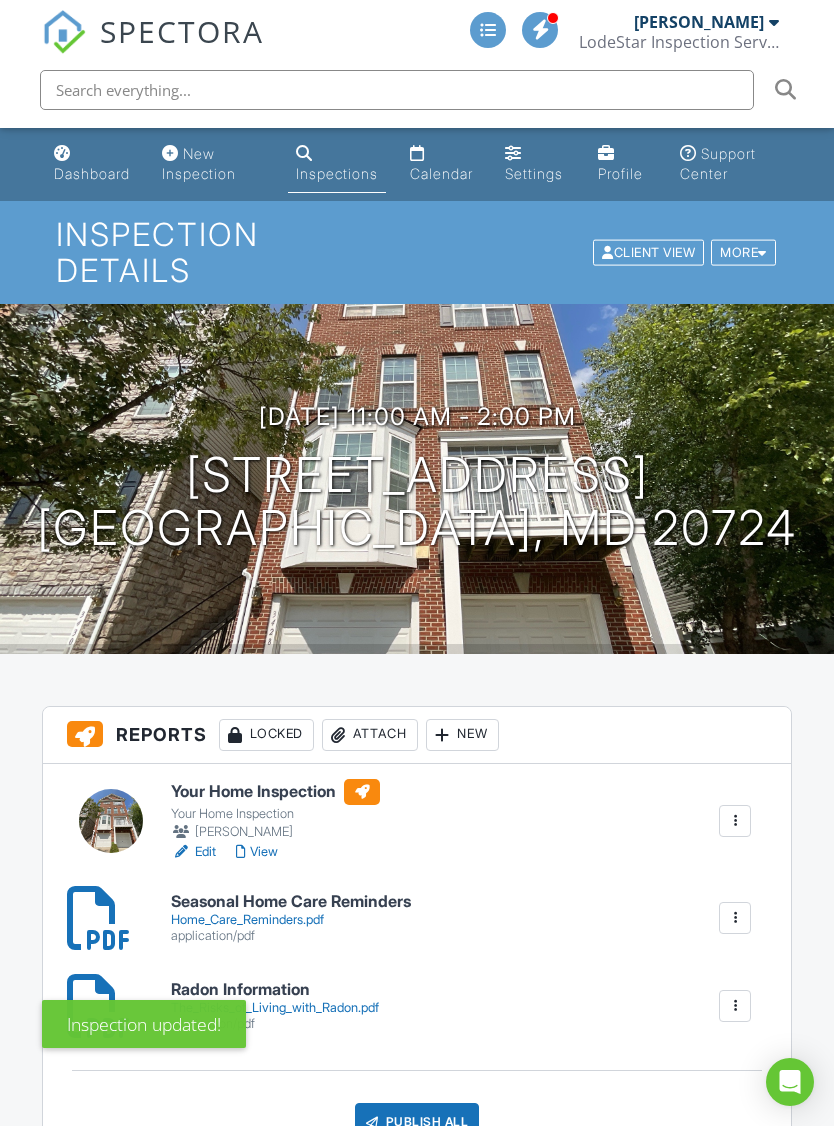 scroll, scrollTop: 0, scrollLeft: 0, axis: both 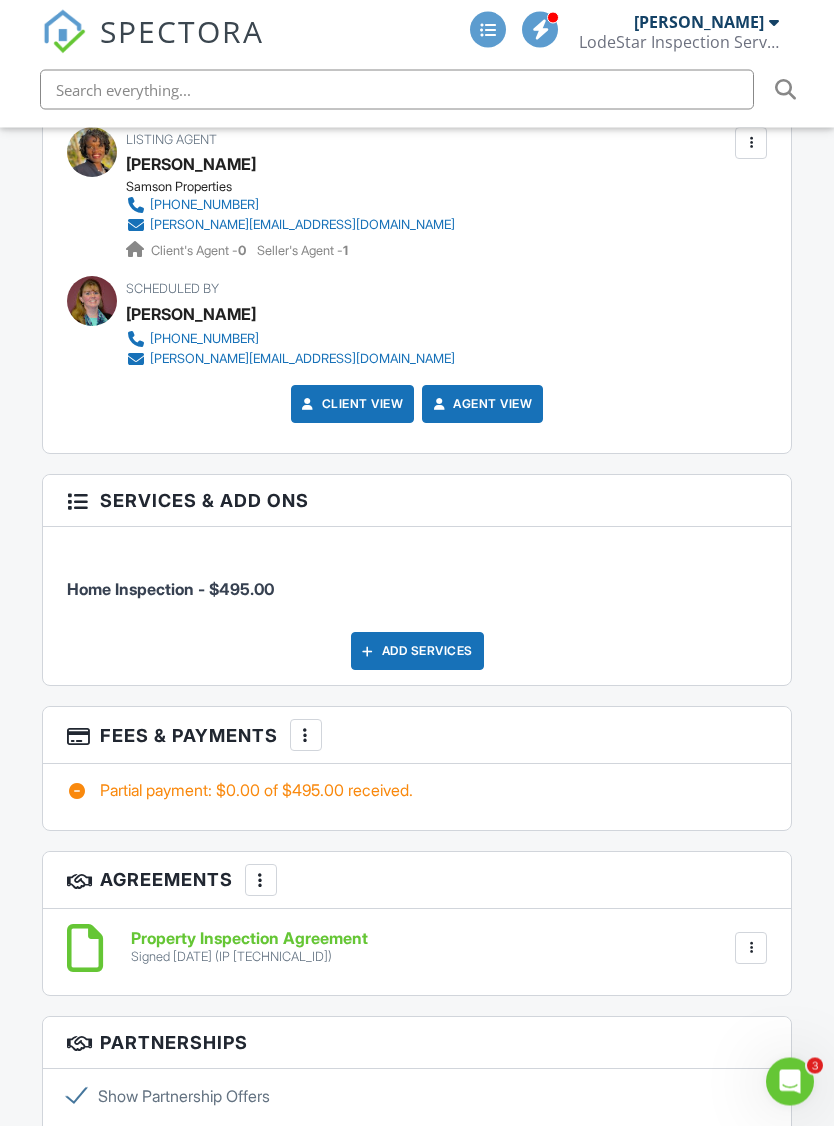 click on "Partial payment: $0.00 of $495.00 received." at bounding box center [417, 791] 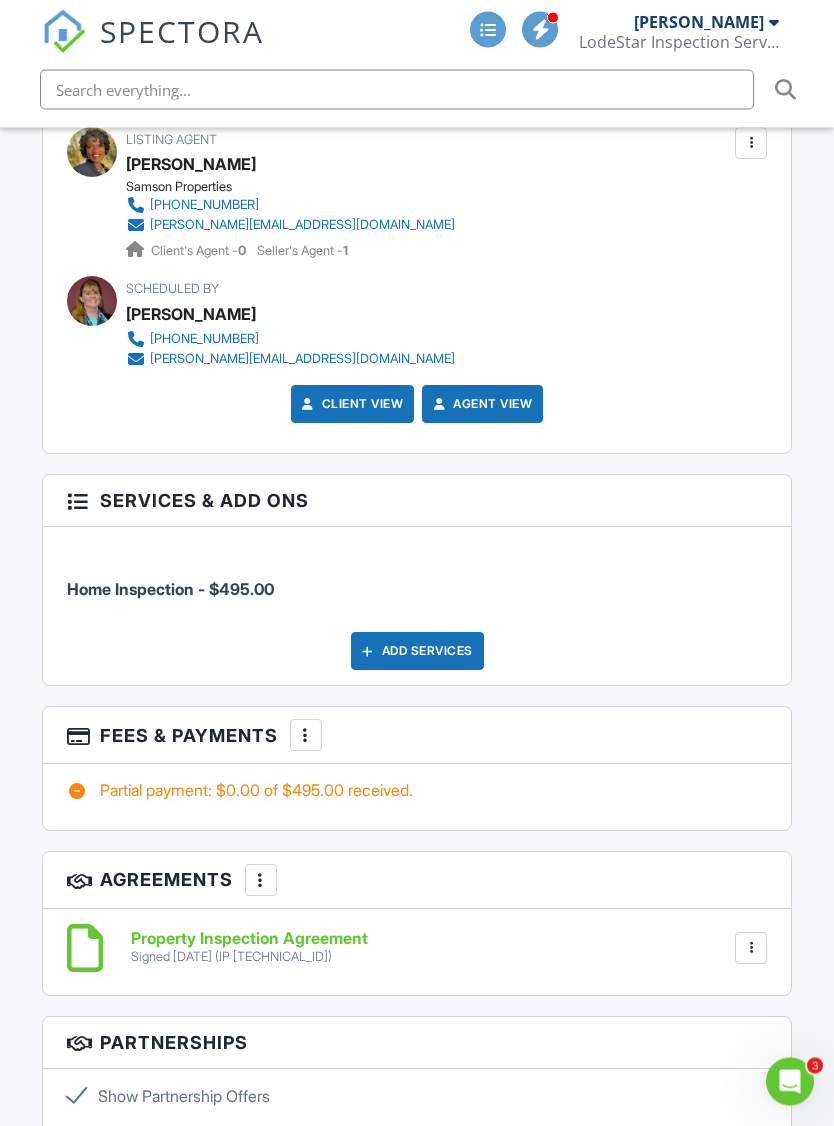 click at bounding box center (306, 736) 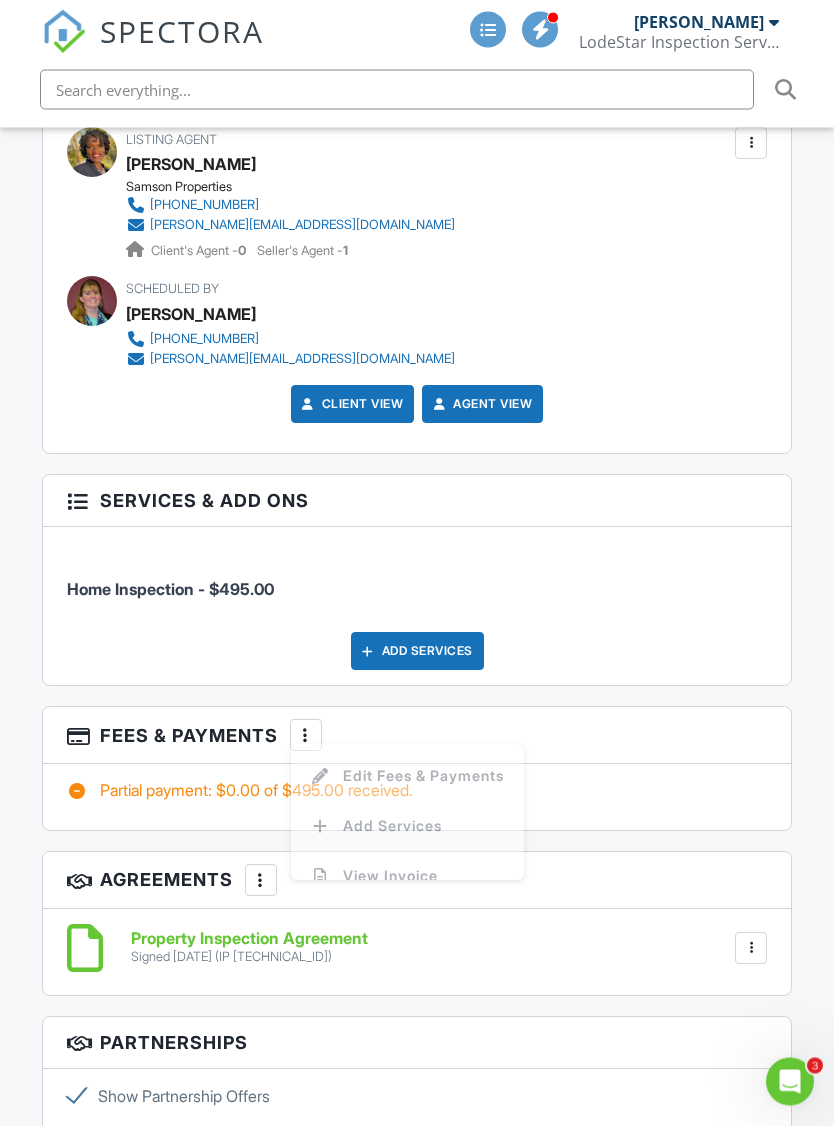 scroll, scrollTop: 3131, scrollLeft: 0, axis: vertical 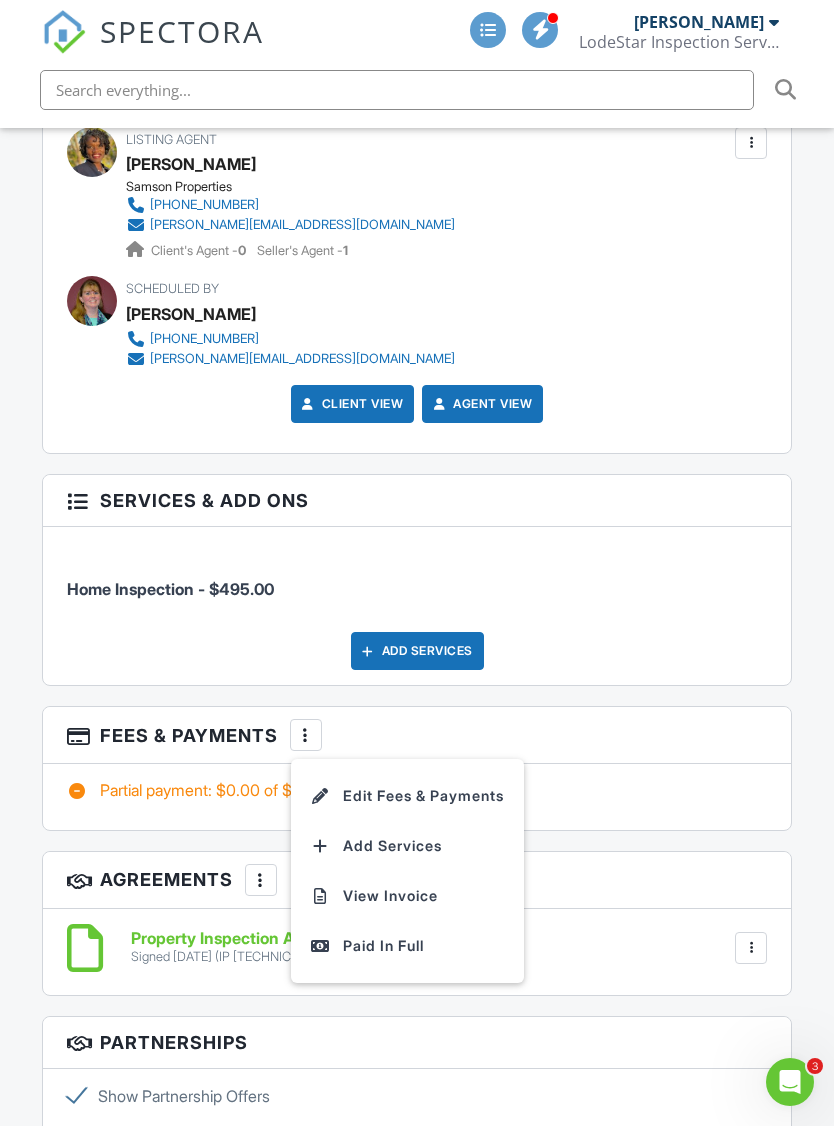 click on "Edit Fees & Payments" at bounding box center [407, 796] 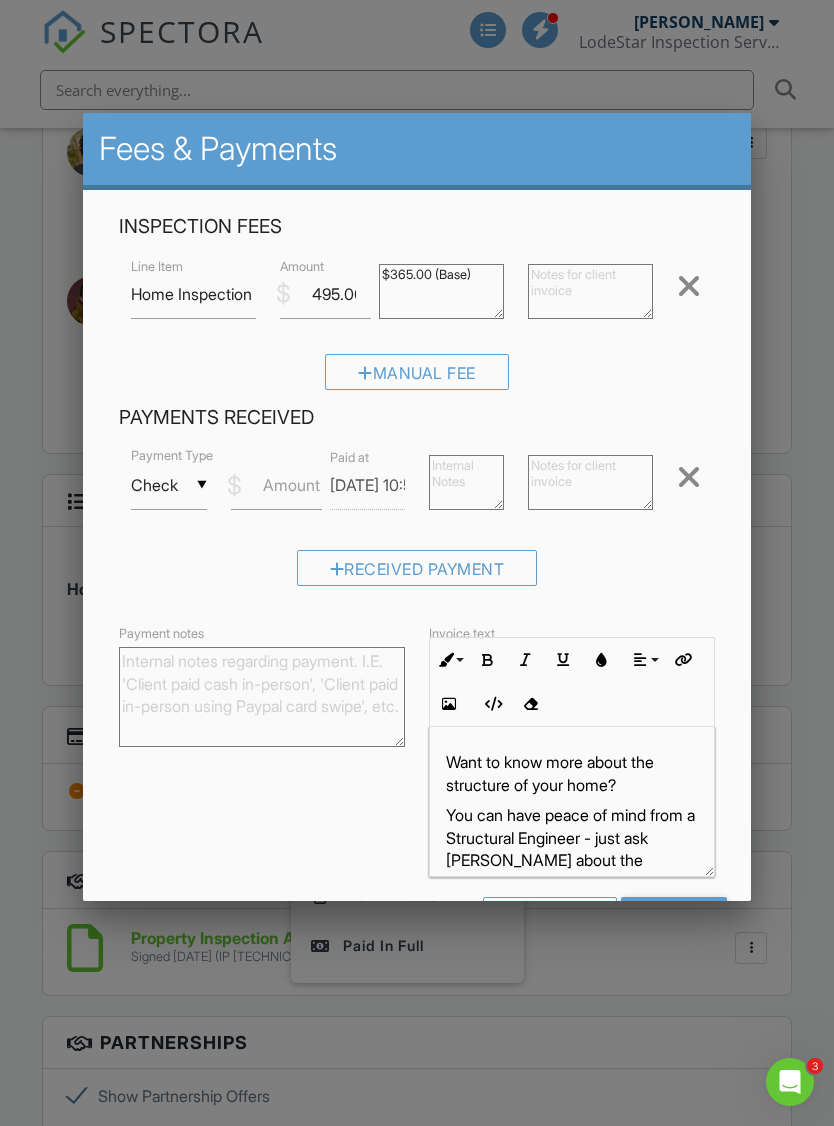 click on "Amount" at bounding box center [291, 485] 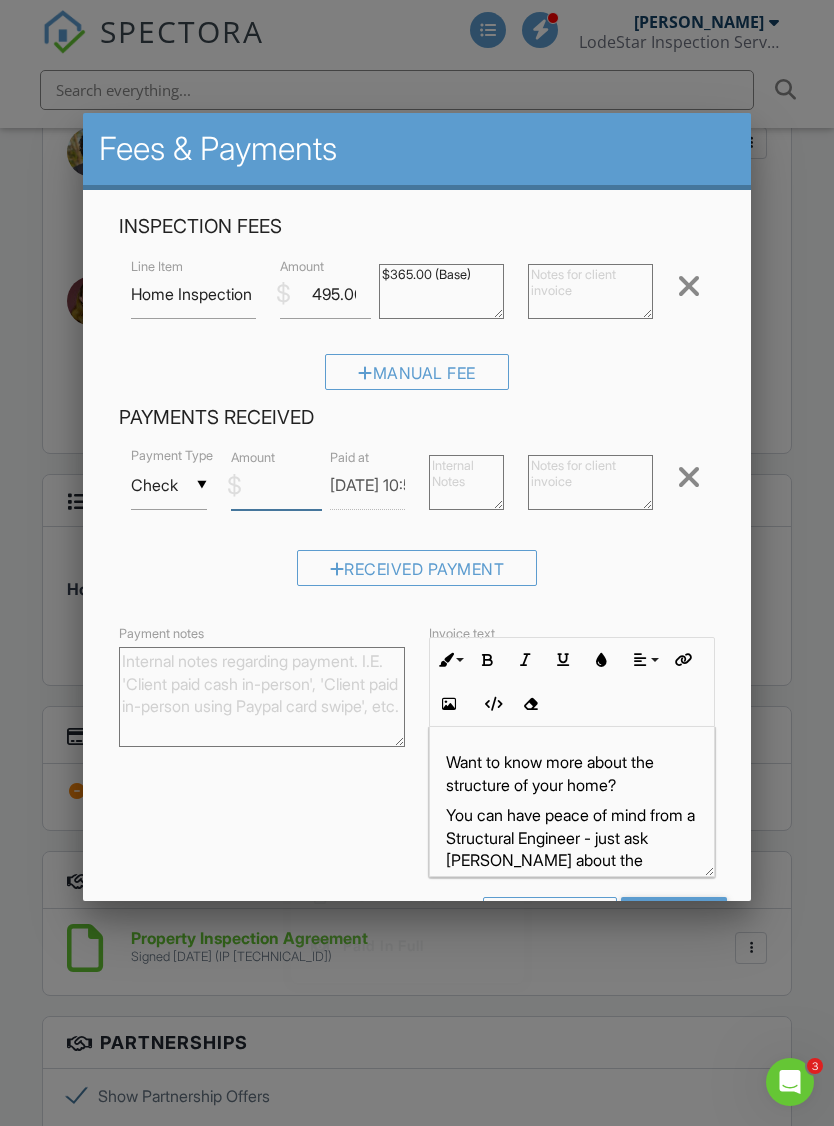 scroll, scrollTop: 3130, scrollLeft: 0, axis: vertical 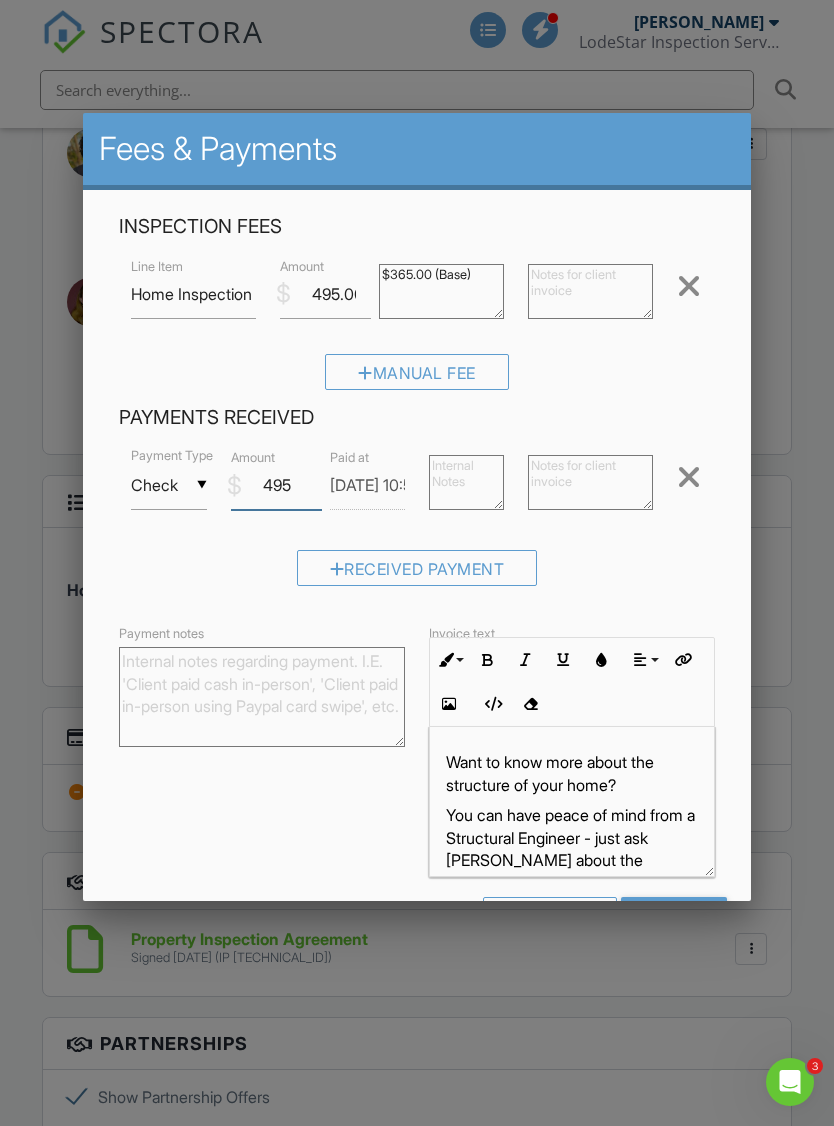 type on "495" 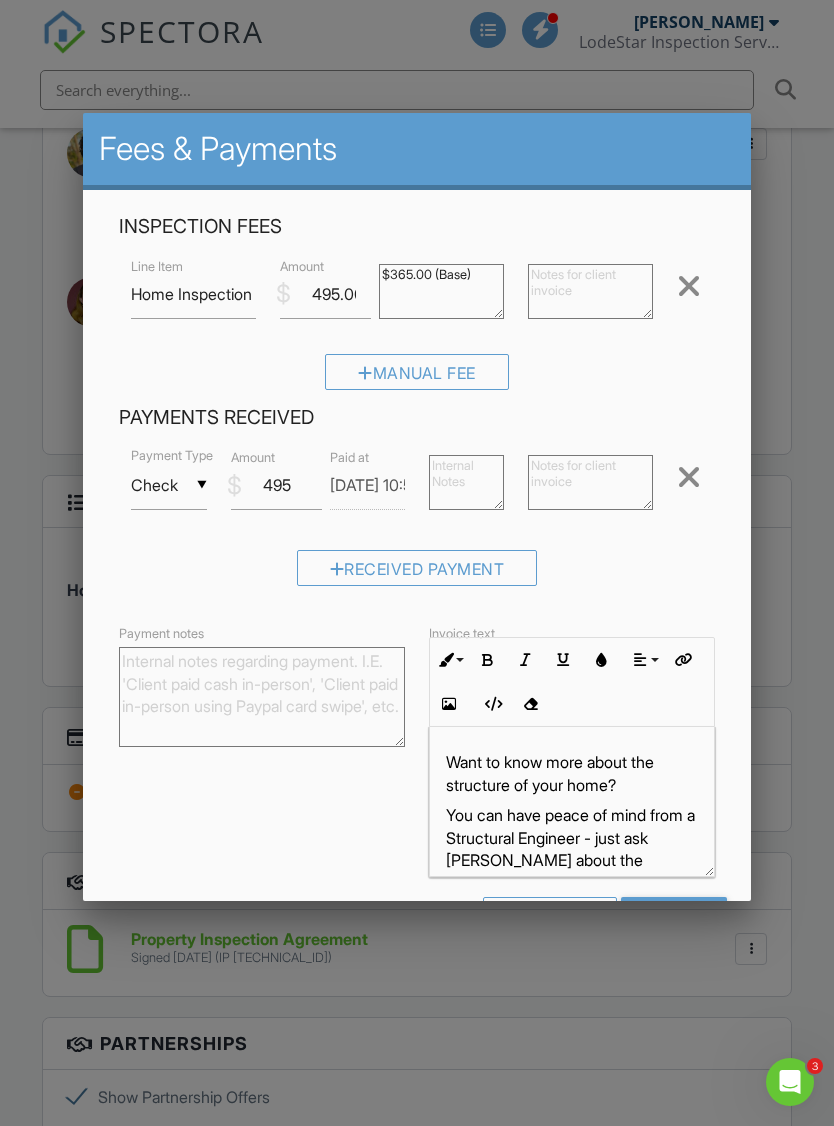 click at bounding box center (417, 604) 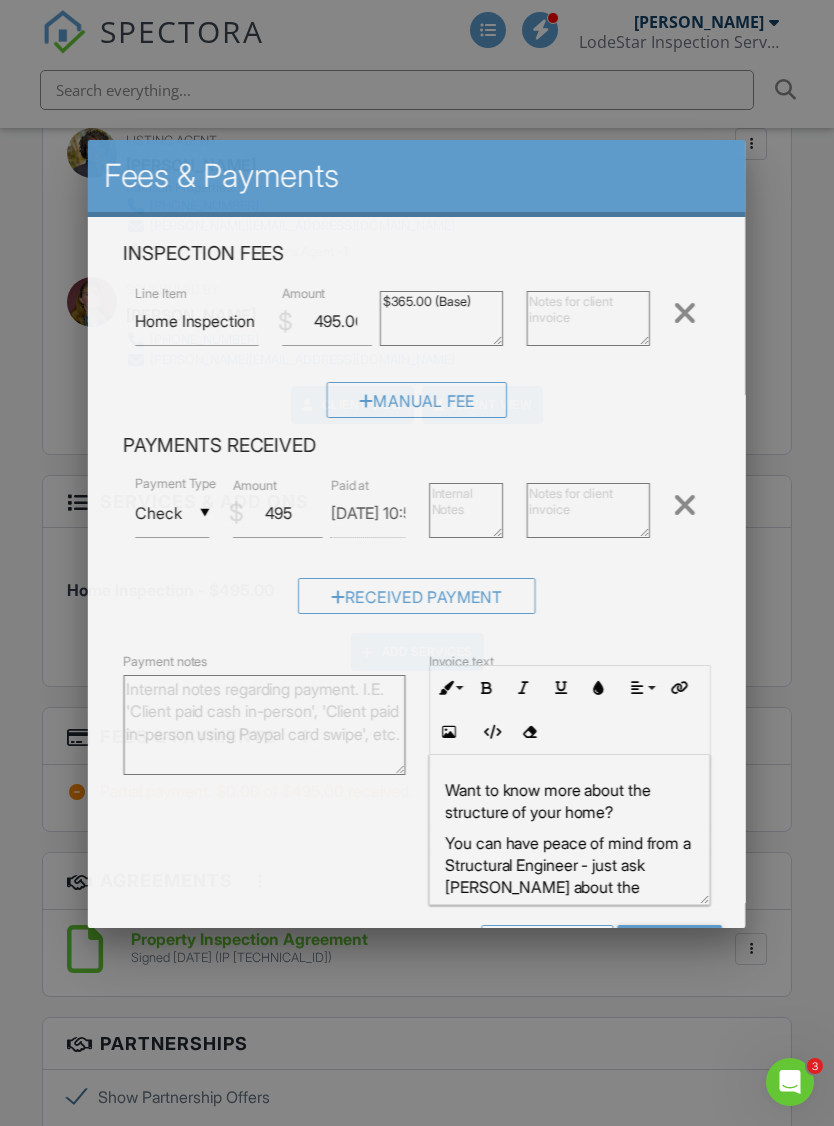 scroll, scrollTop: 3131, scrollLeft: 0, axis: vertical 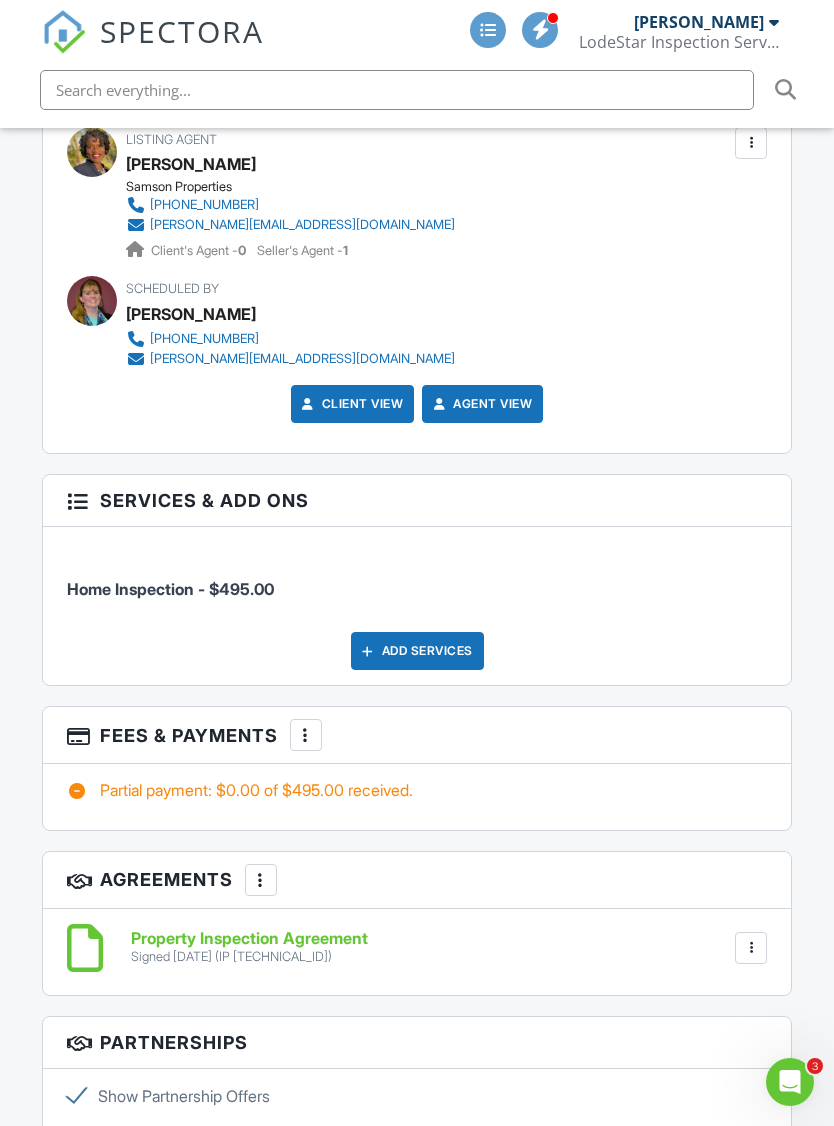 click at bounding box center [306, 735] 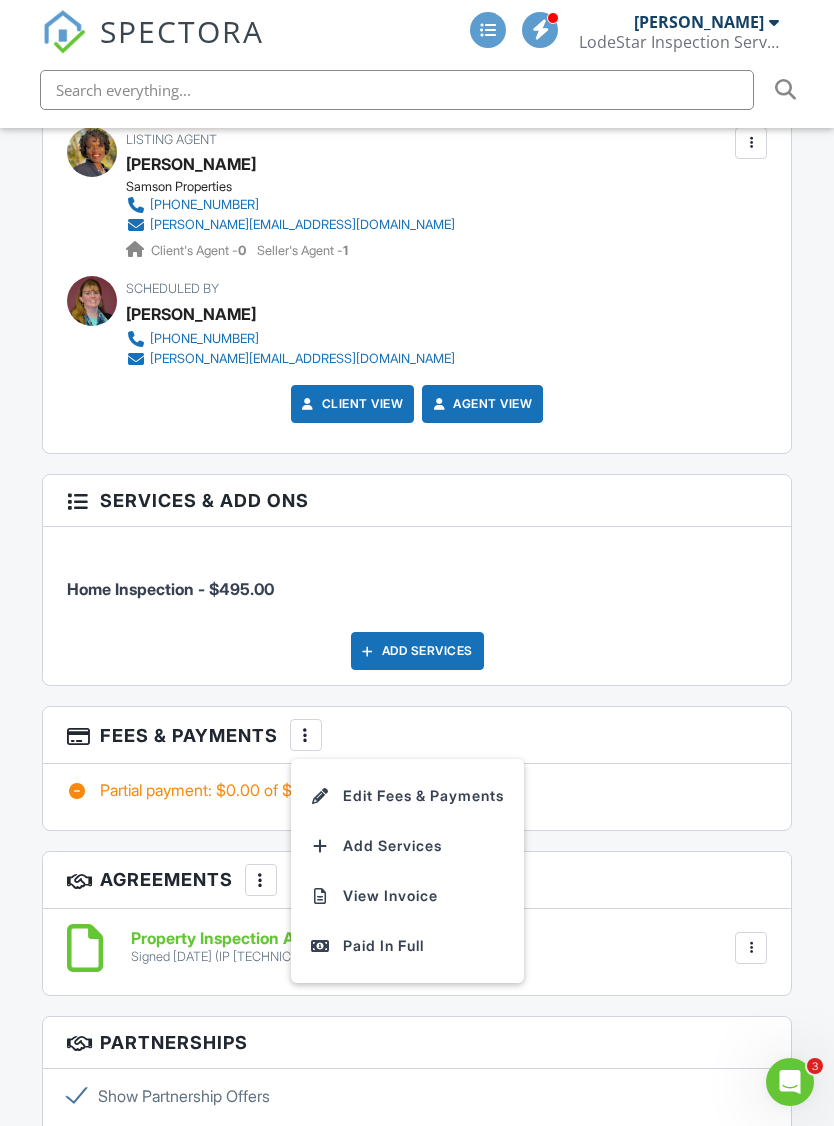 click on "Edit Fees & Payments" at bounding box center [407, 796] 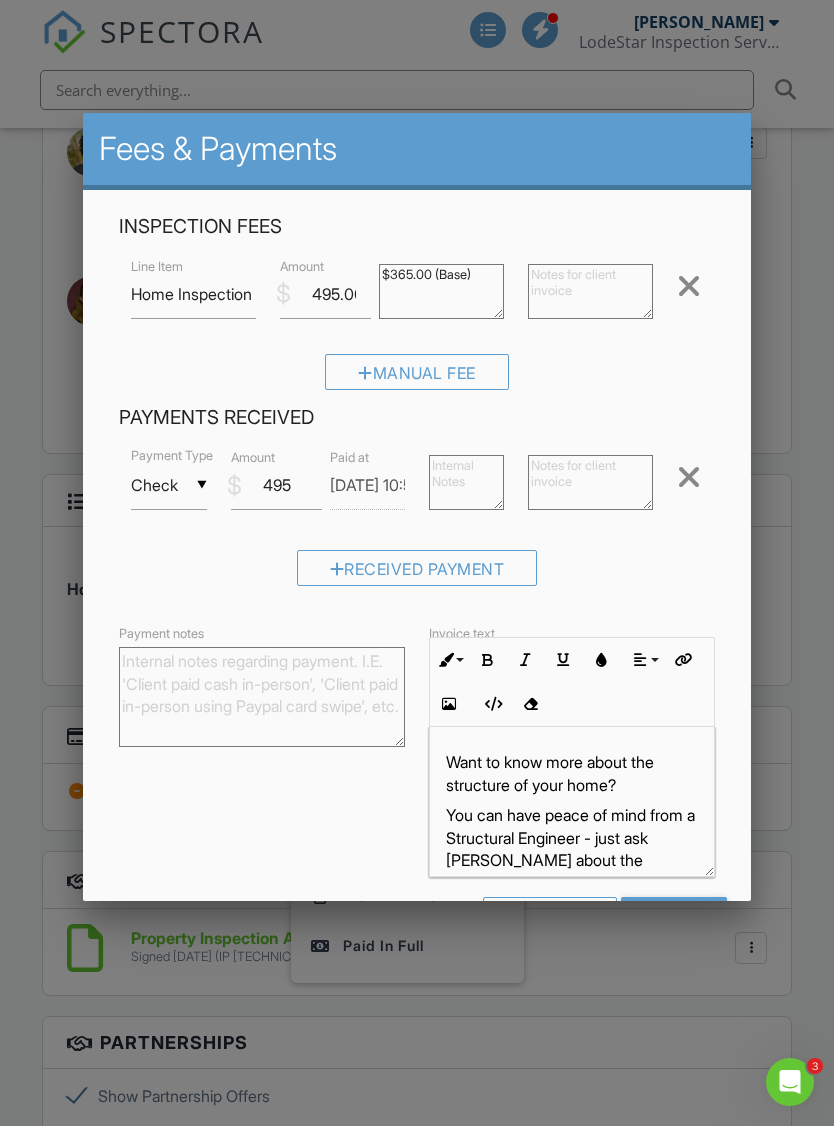 click on "Save" at bounding box center [674, 915] 